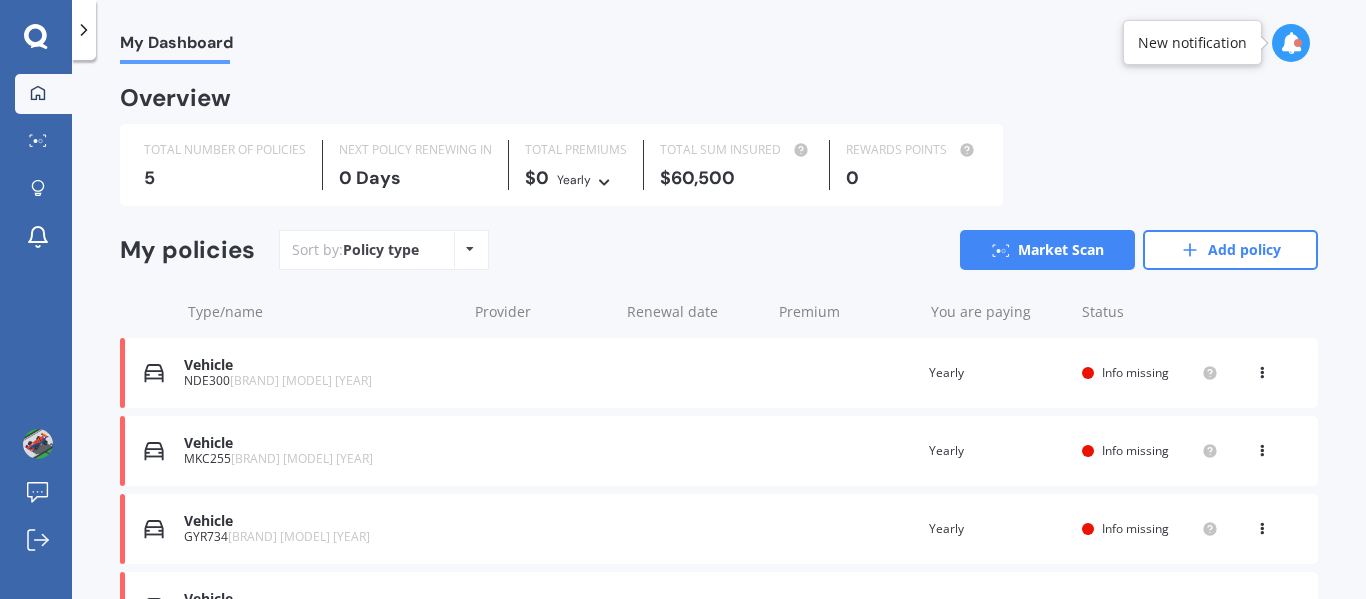 scroll, scrollTop: 0, scrollLeft: 0, axis: both 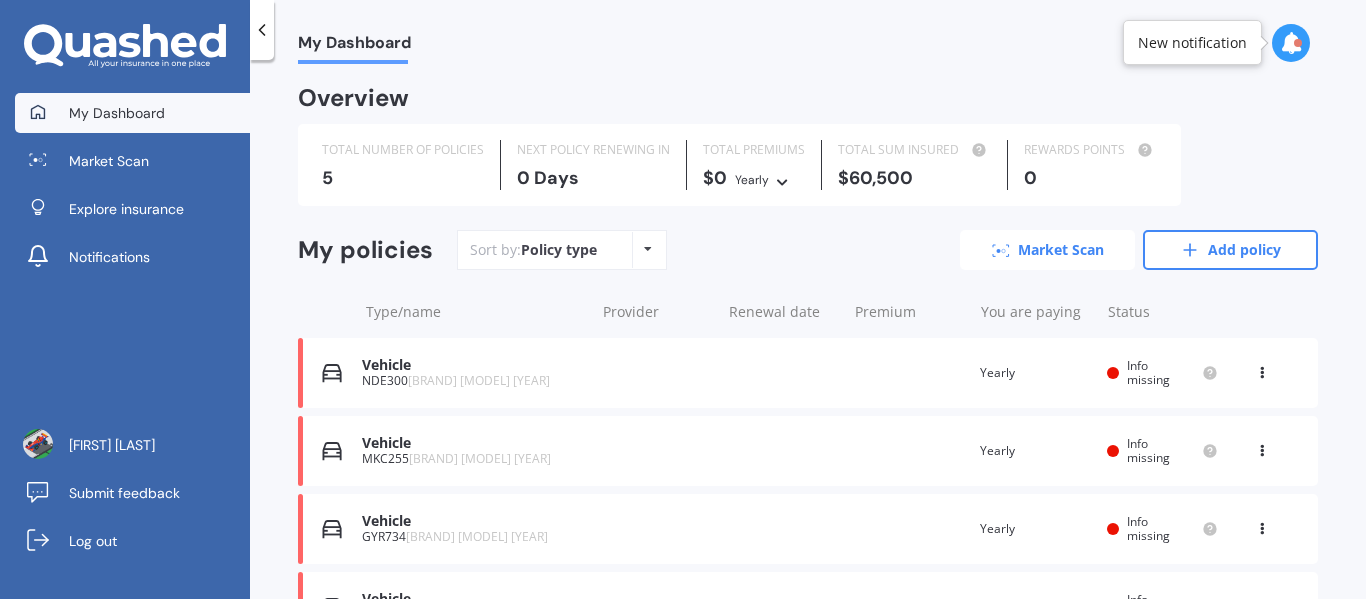 click on "Market Scan" at bounding box center [1047, 250] 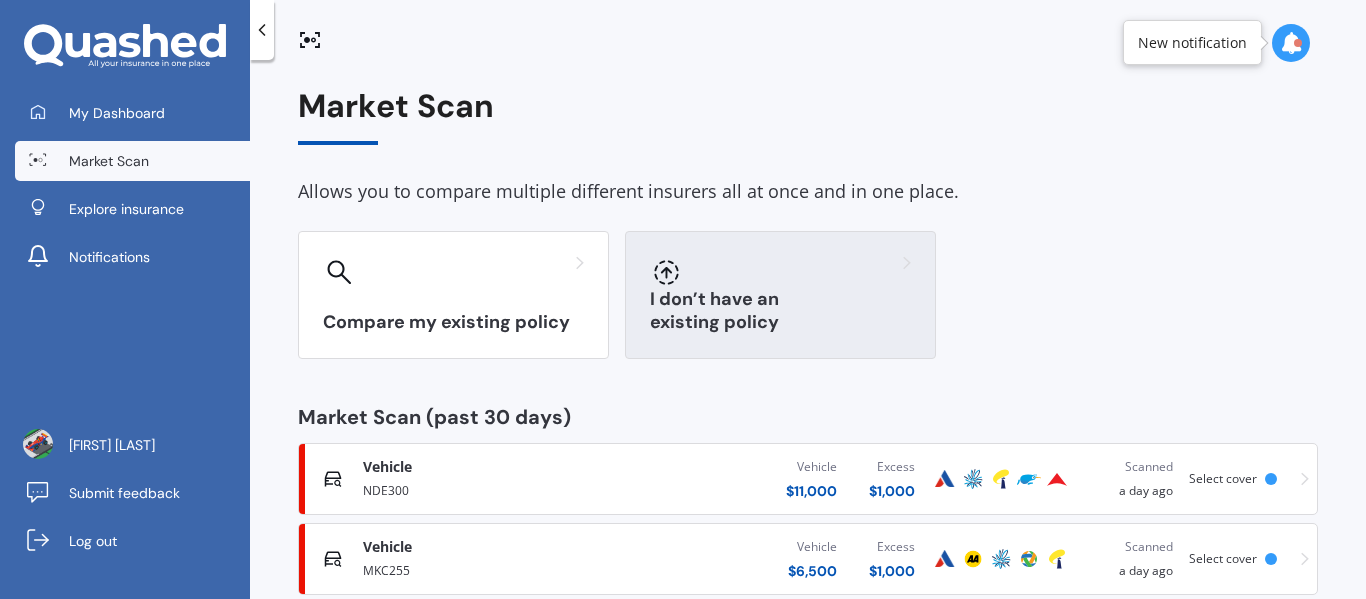 click at bounding box center (780, 272) 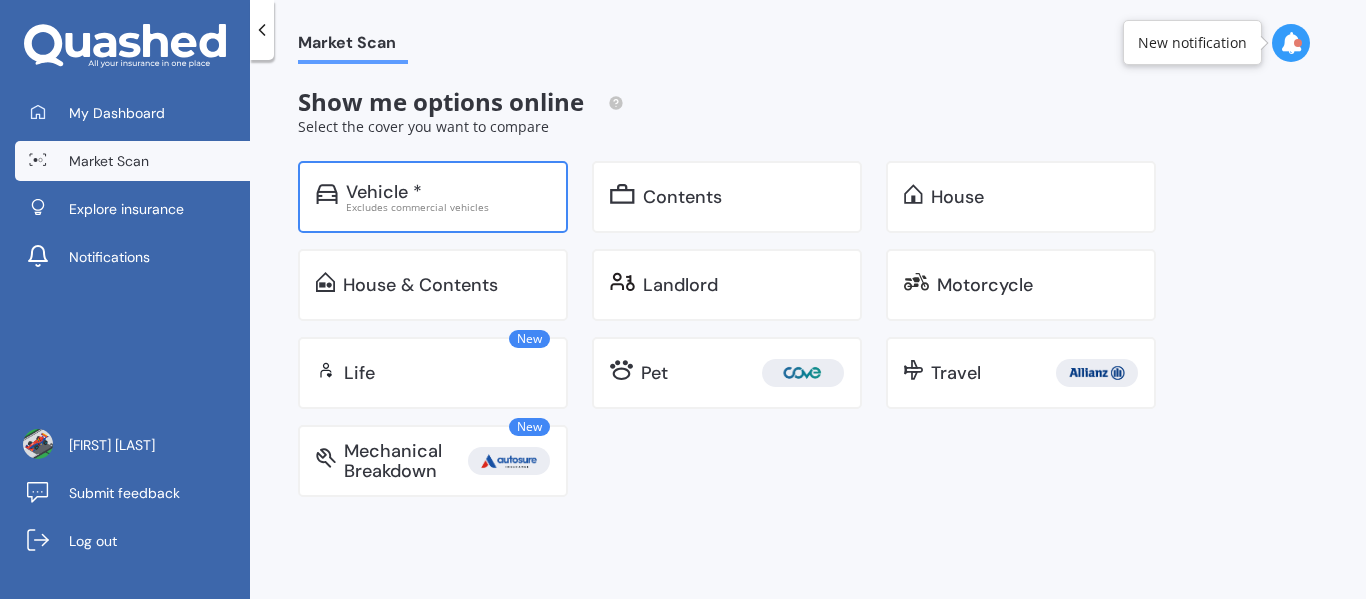 click on "Vehicle *" at bounding box center [448, 192] 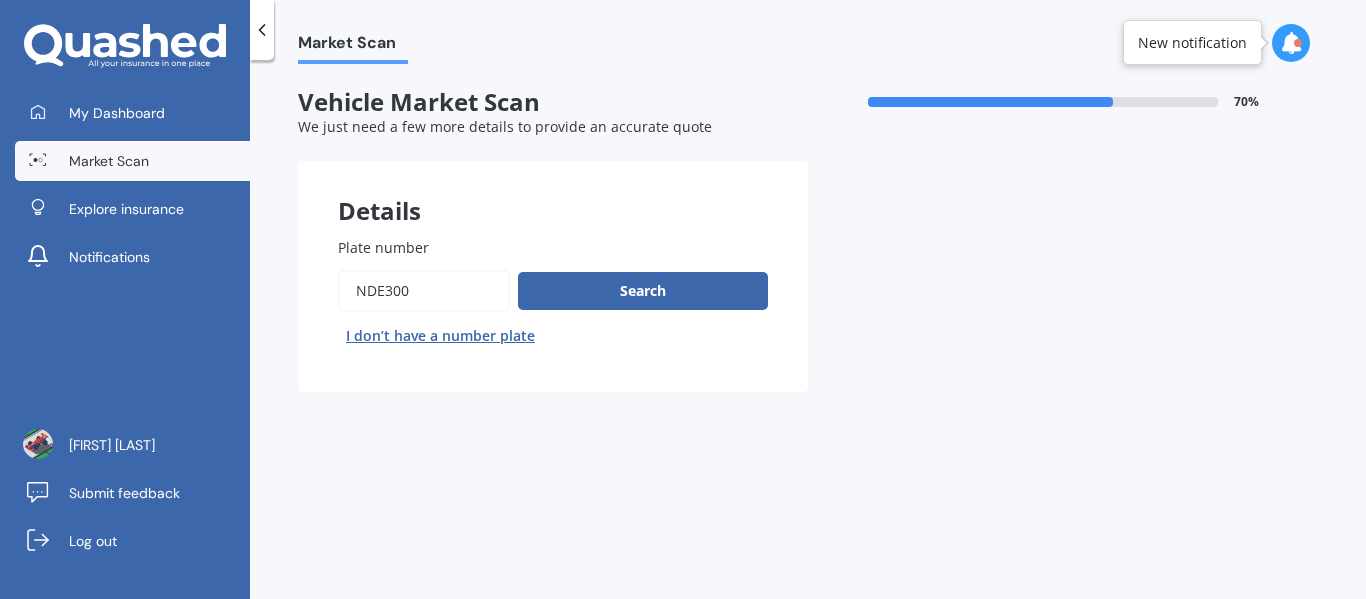 click on "Plate number" at bounding box center [424, 291] 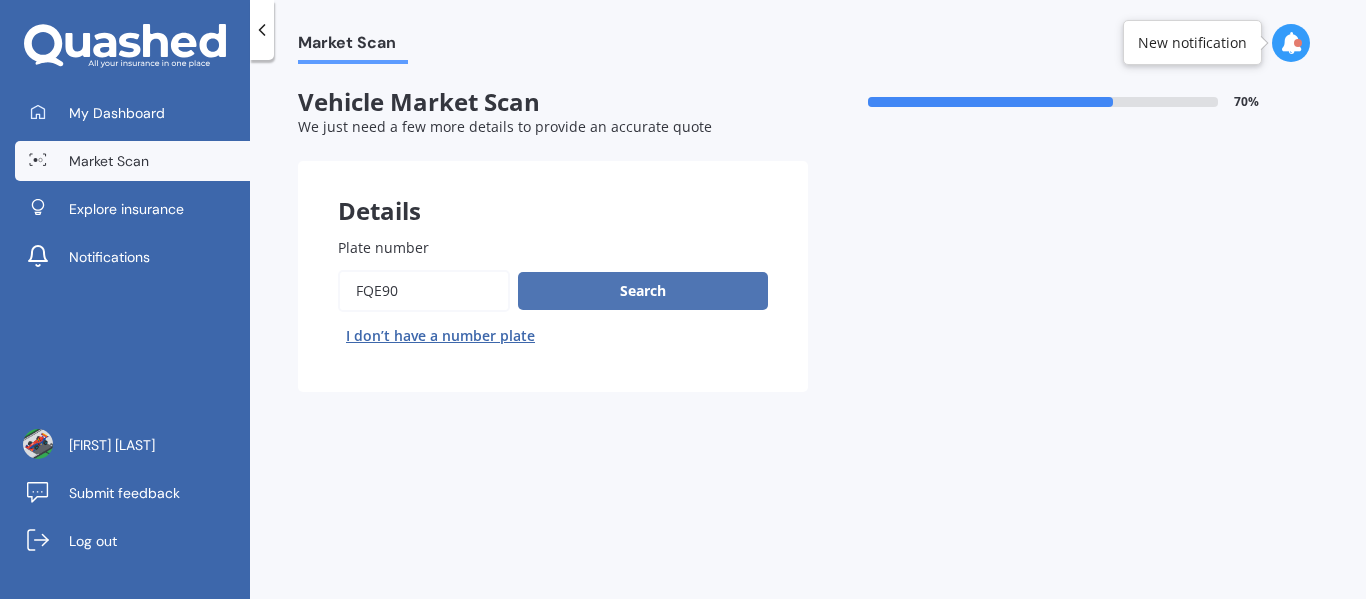 type on "FQE90" 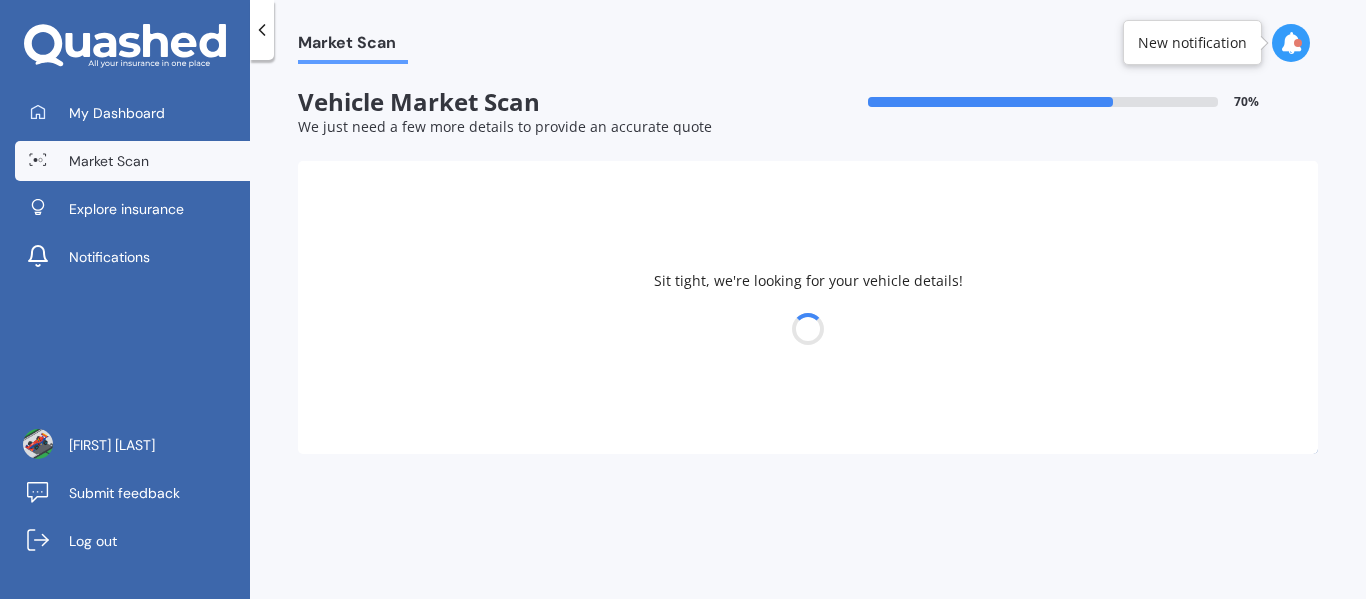 select on "TOYOTA" 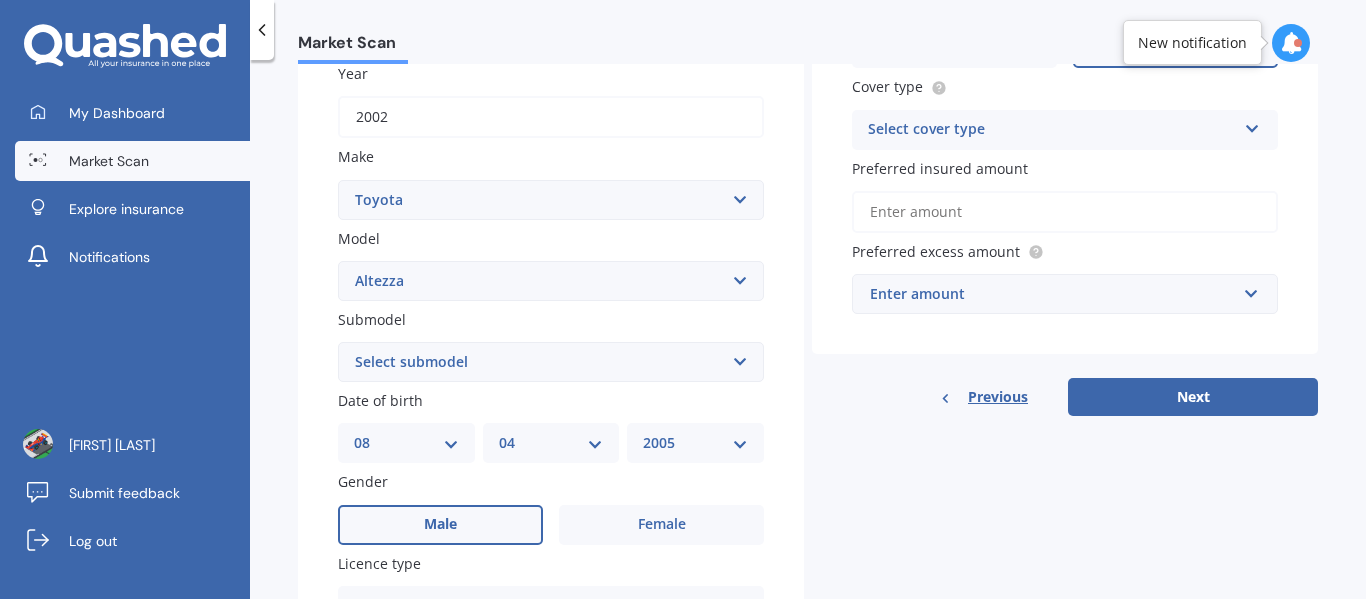 scroll, scrollTop: 298, scrollLeft: 0, axis: vertical 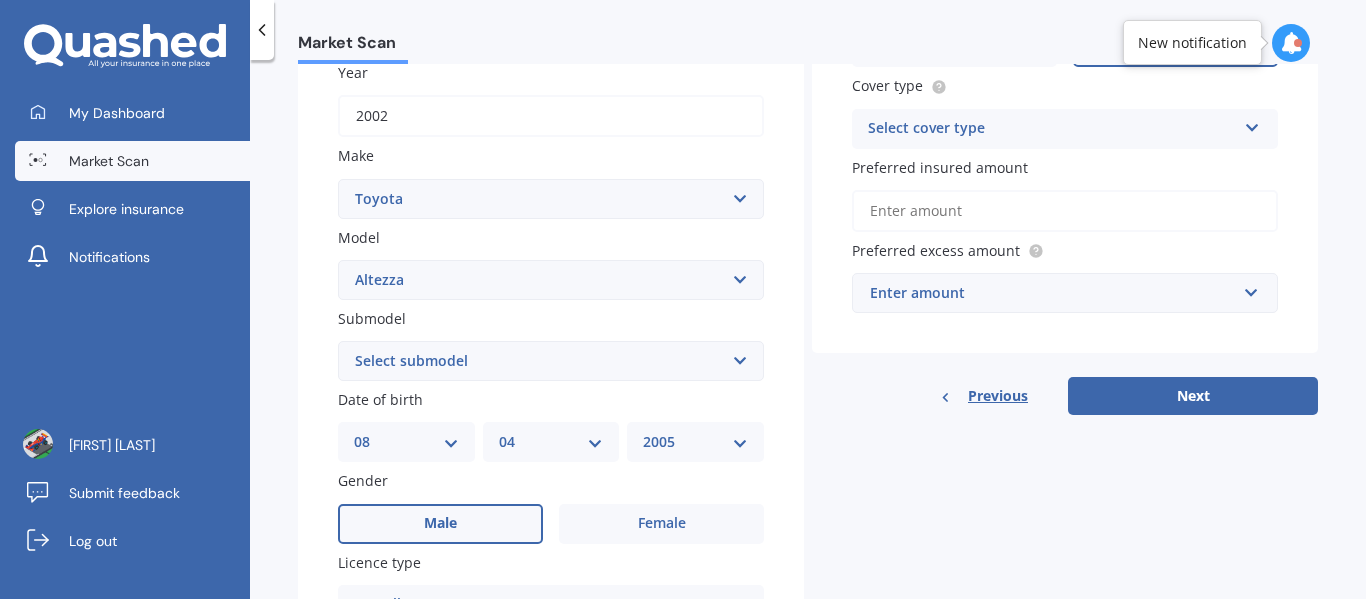 click on "Select submodel (All other) [BRAND] [MODEL]" at bounding box center (551, 361) 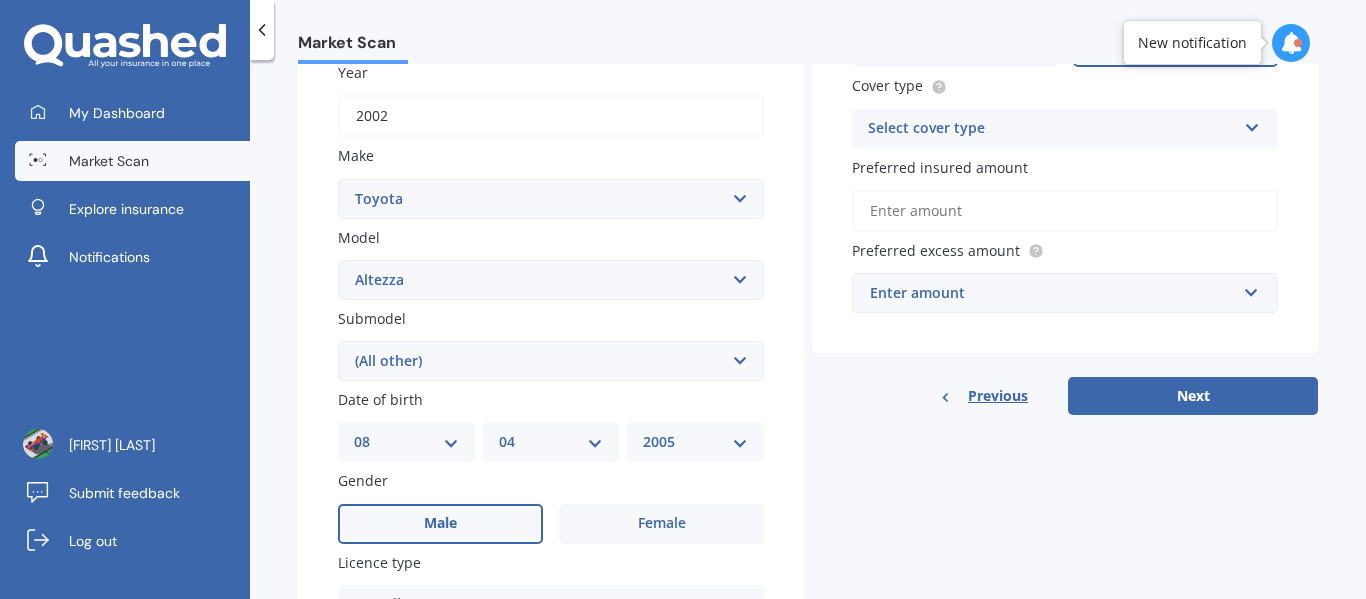 click on "Select submodel (All other) [BRAND] [MODEL]" at bounding box center (551, 361) 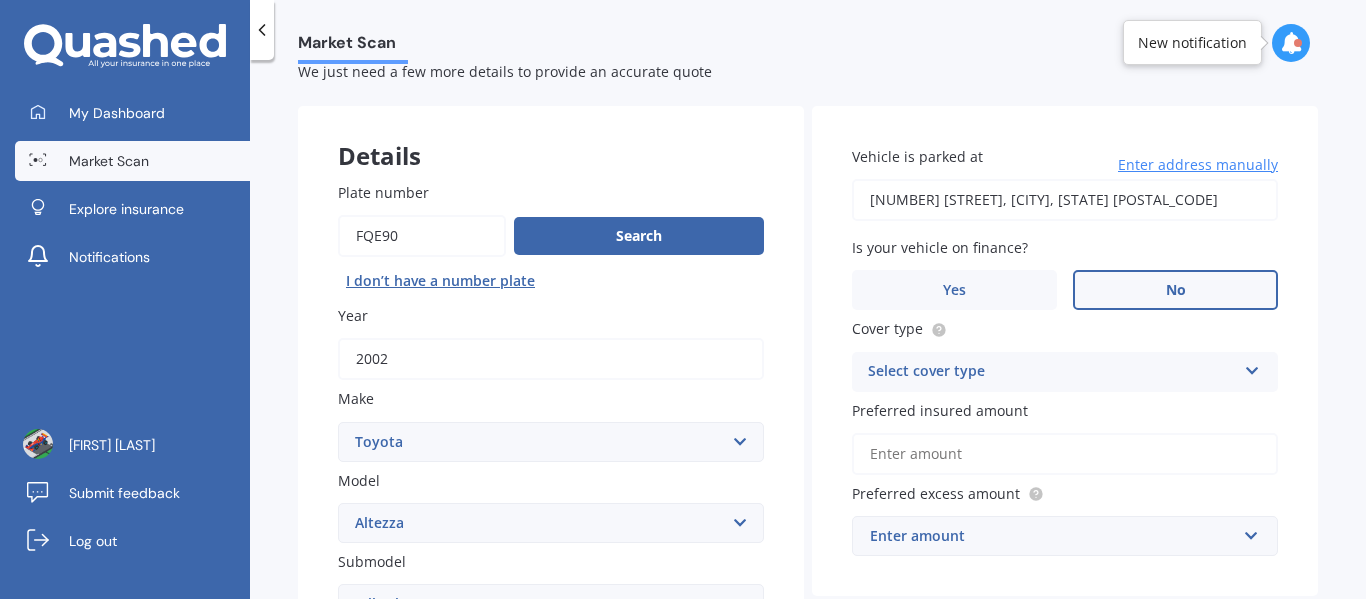scroll, scrollTop: 56, scrollLeft: 0, axis: vertical 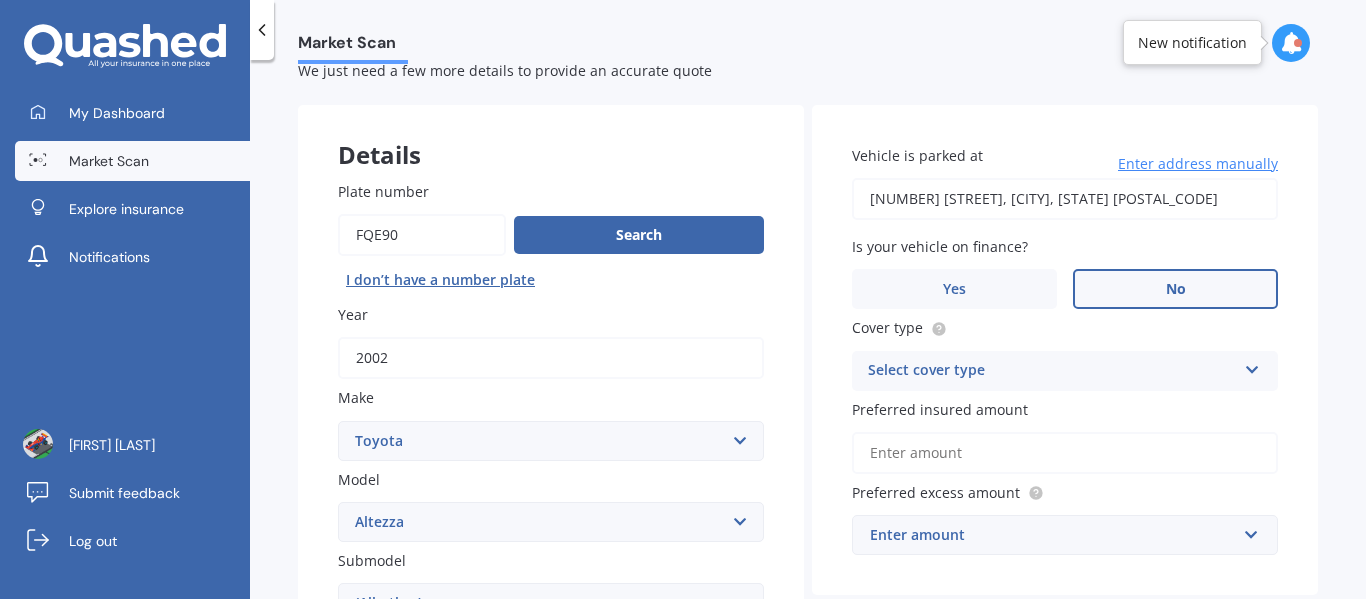 click on "[NUMBER] [STREET], [CITY], [STATE] [POSTAL_CODE]" at bounding box center [1065, 199] 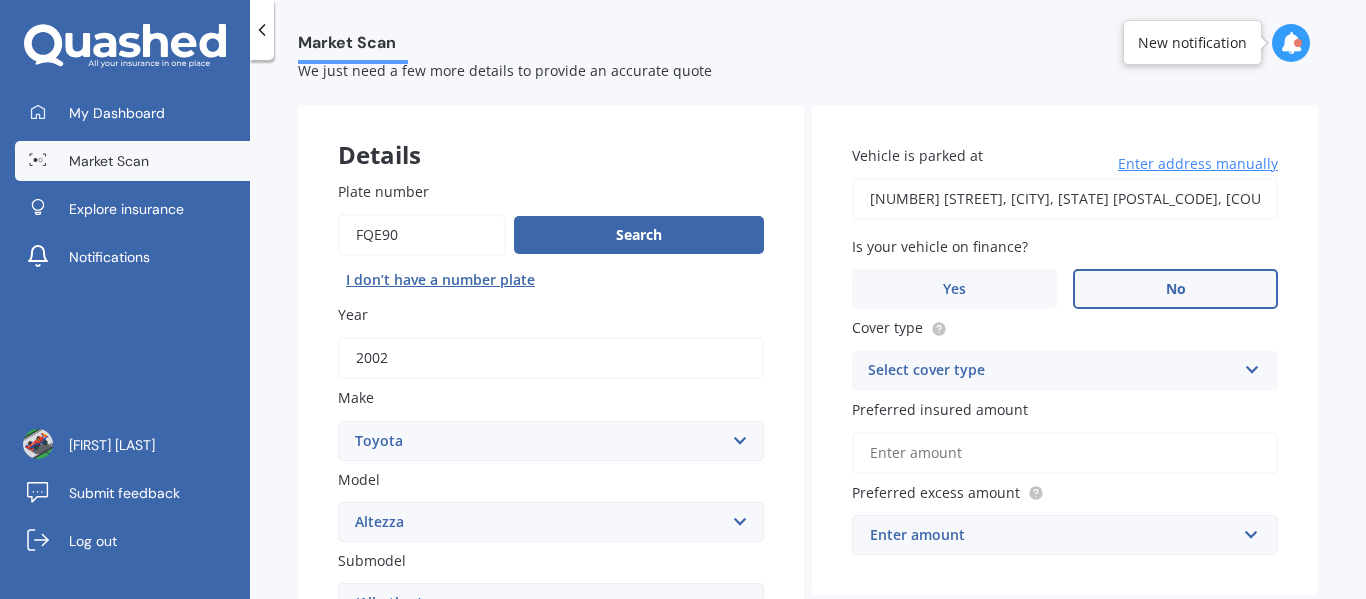 type on "[NUMBER] [STREET], [CITY], [STATE] [POSTAL_CODE]" 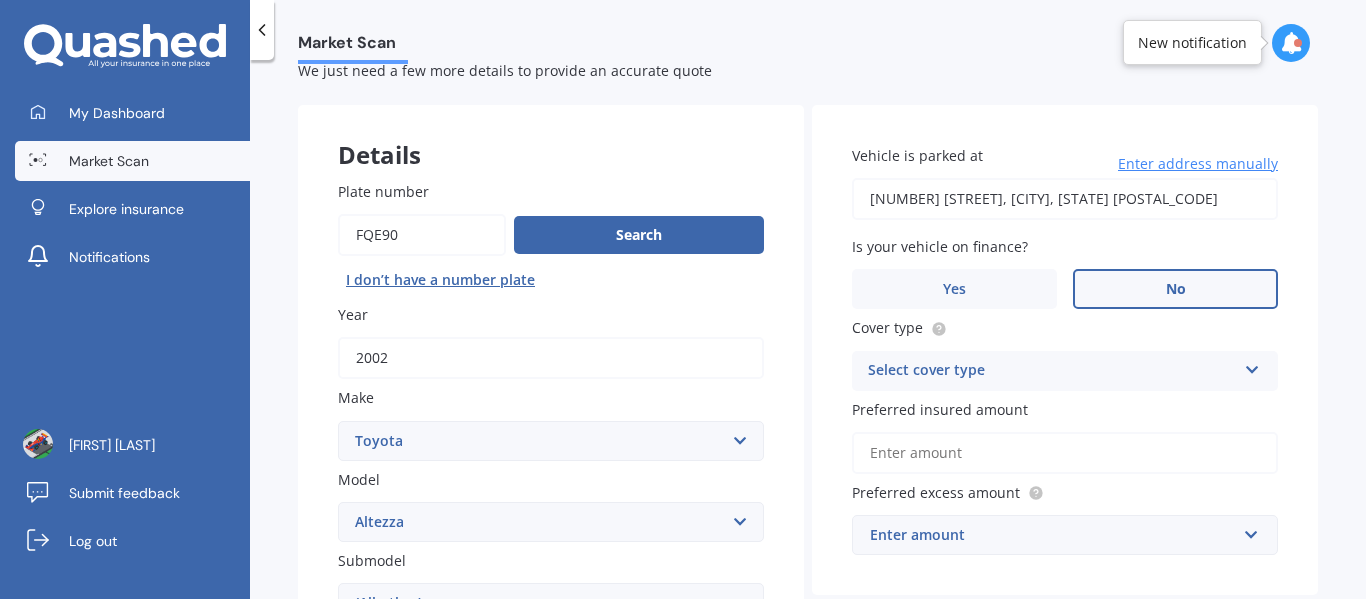 scroll, scrollTop: 154, scrollLeft: 0, axis: vertical 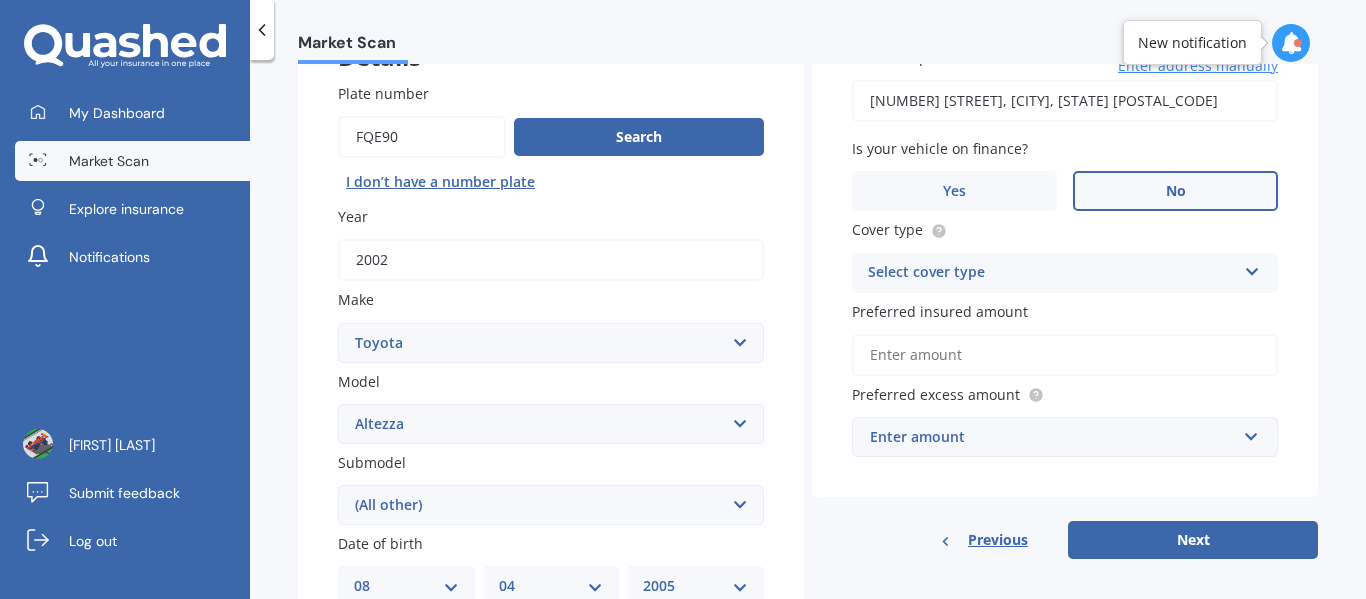 click on "Select cover type" at bounding box center [1052, 273] 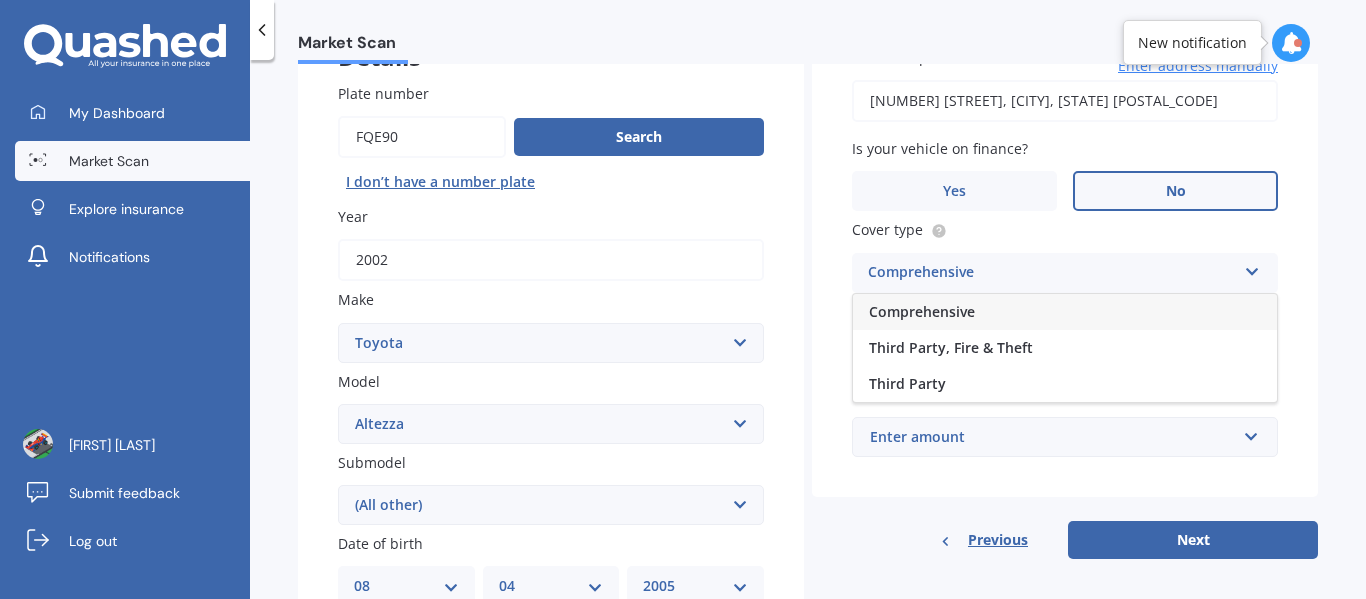 click on "Comprehensive" at bounding box center (922, 311) 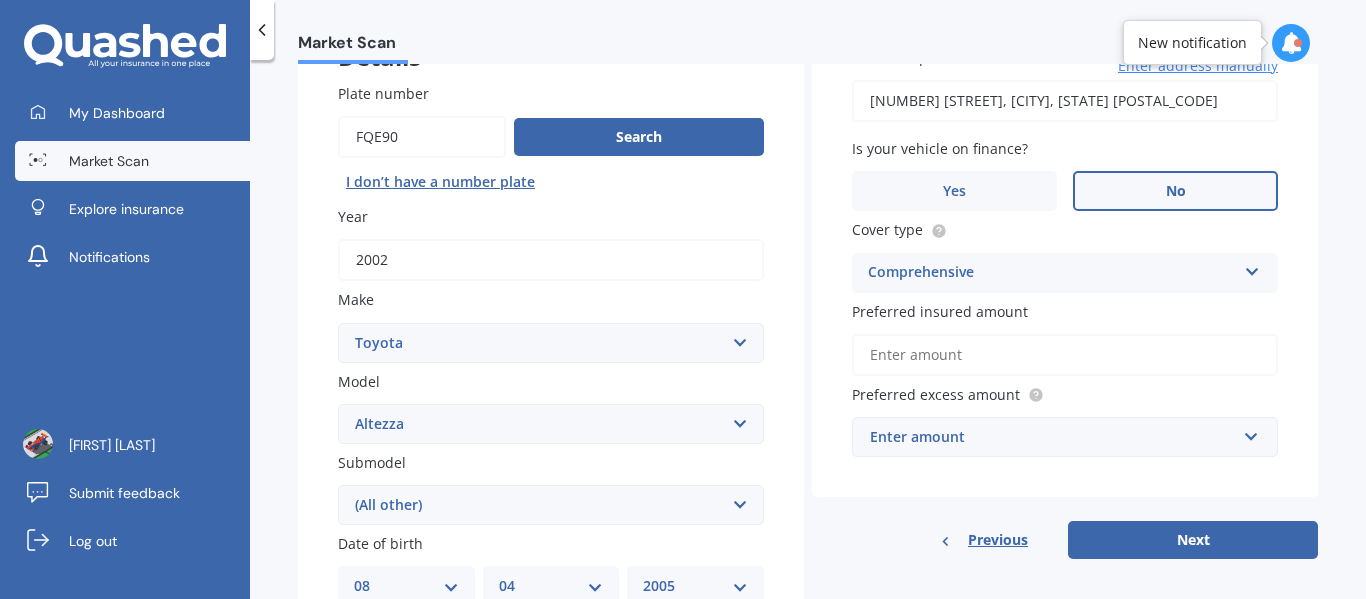 click on "Preferred insured amount" at bounding box center [1065, 355] 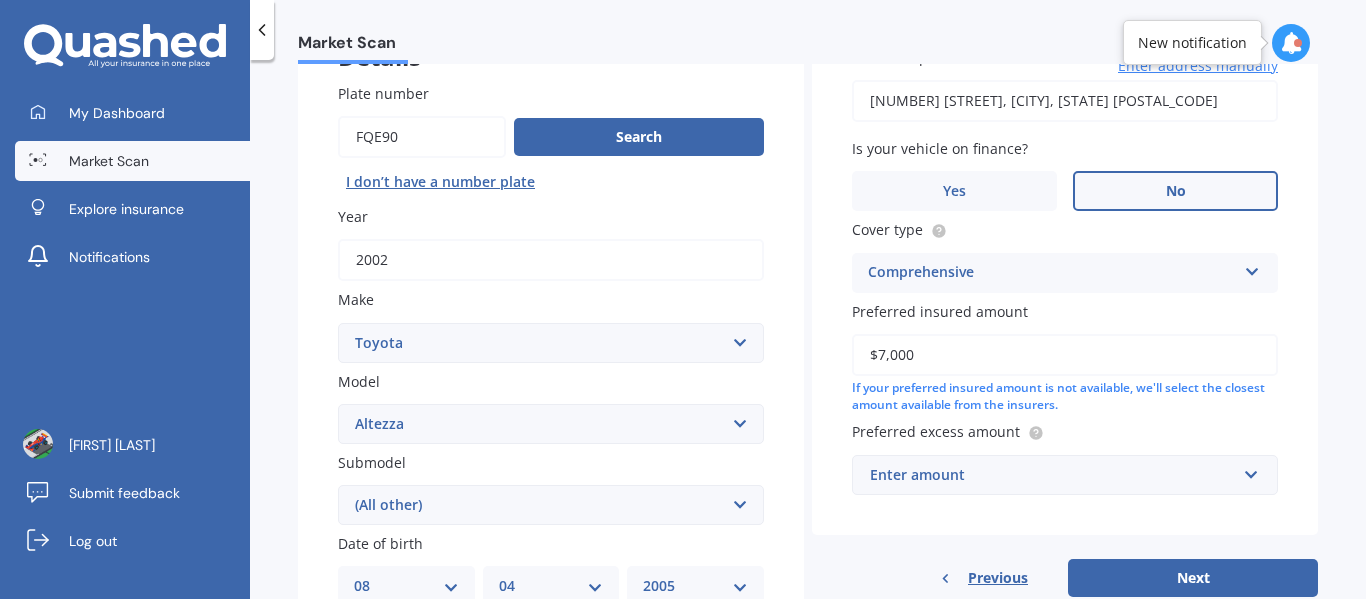 type on "$7,000" 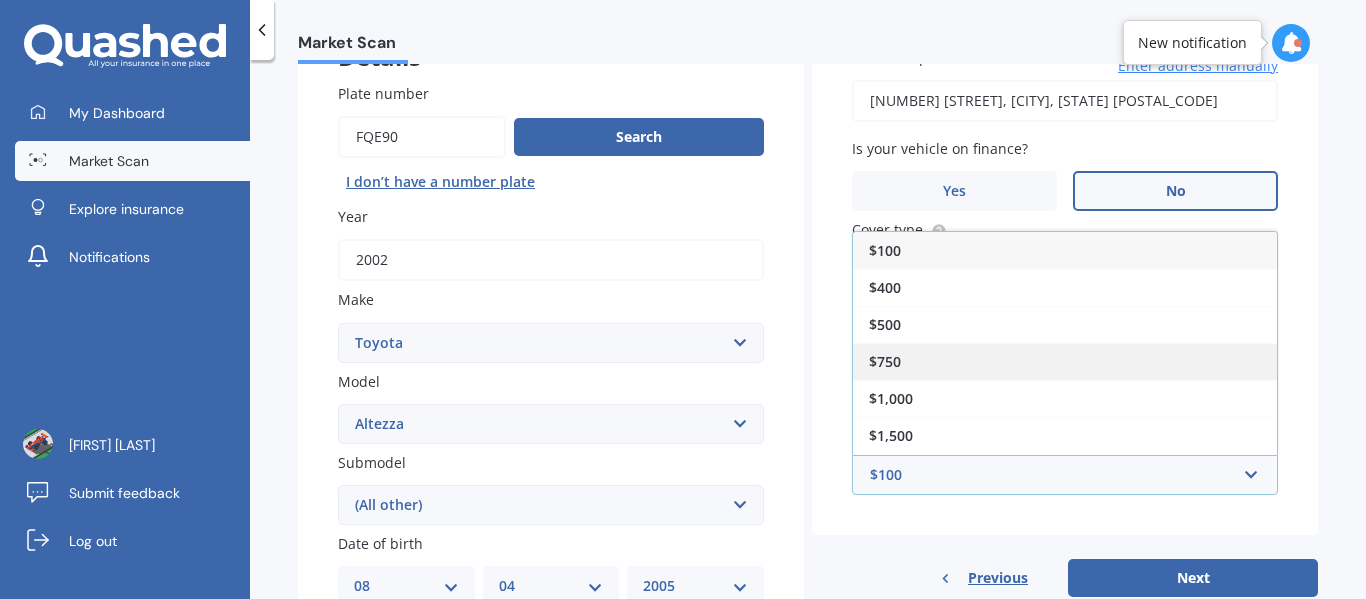 click on "$750" at bounding box center (885, 361) 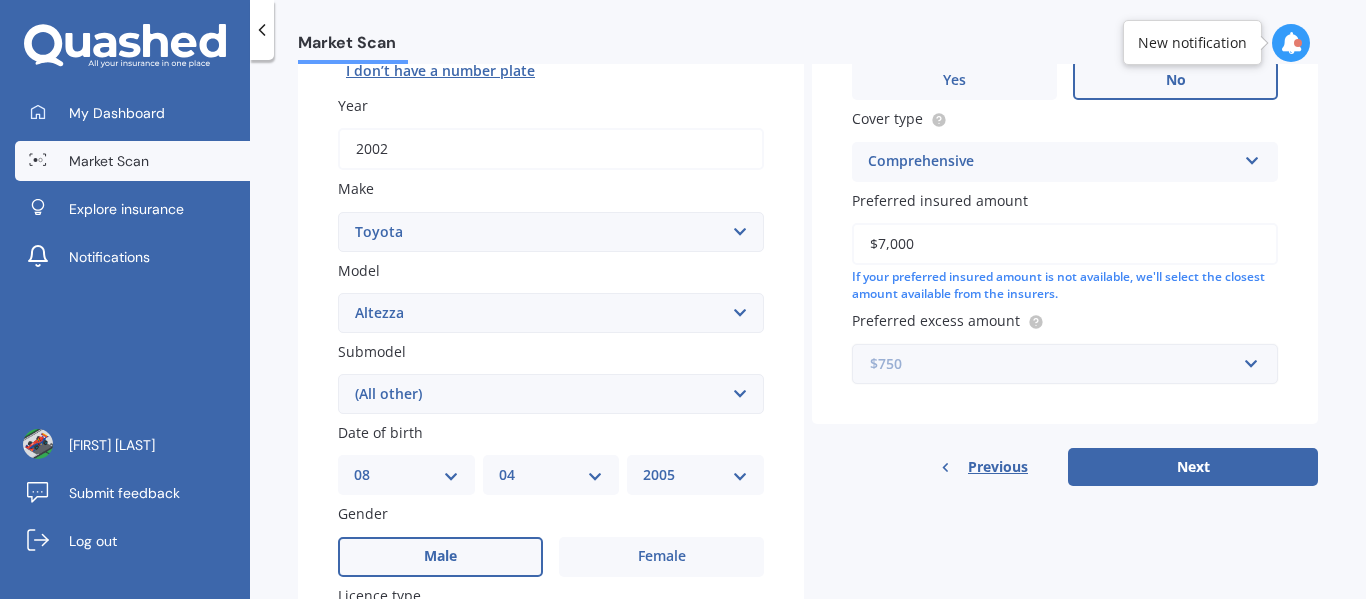 scroll, scrollTop: 266, scrollLeft: 0, axis: vertical 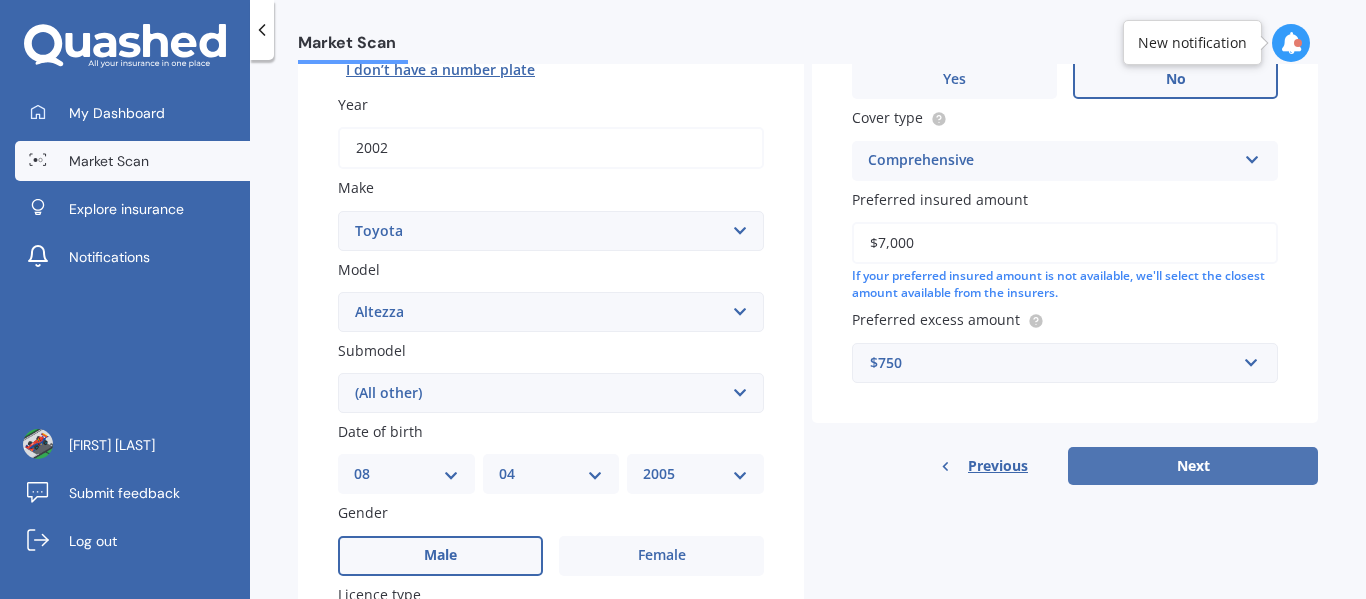 click on "Next" at bounding box center (1193, 466) 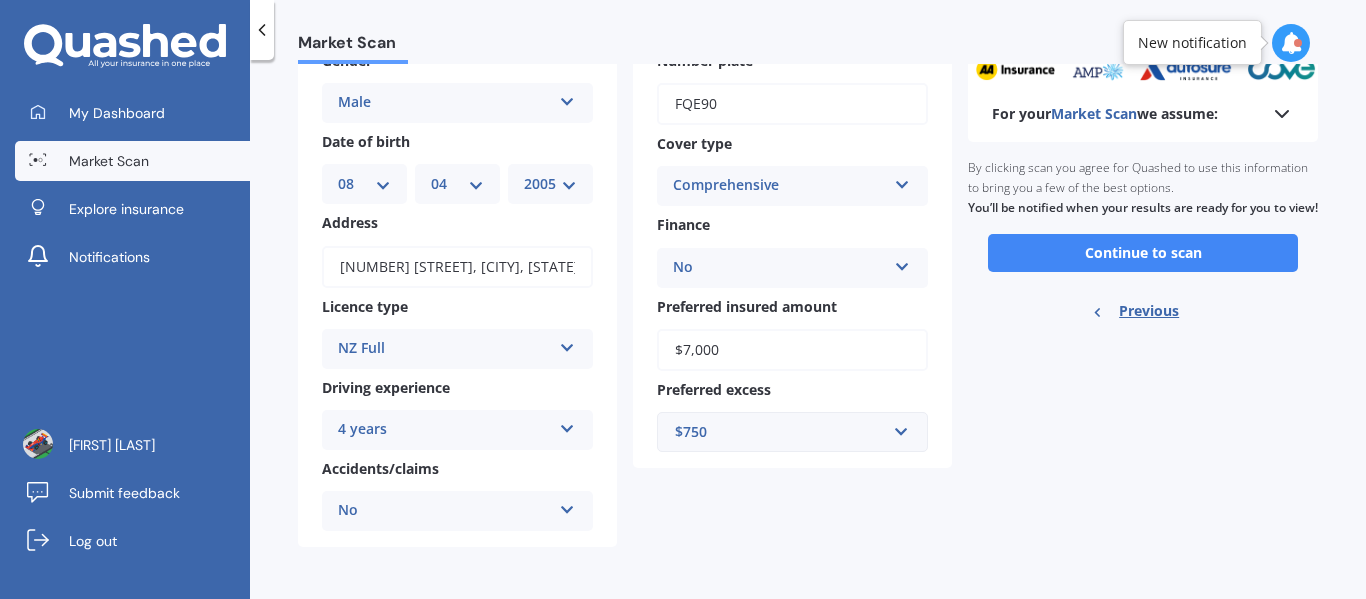 scroll, scrollTop: 74, scrollLeft: 0, axis: vertical 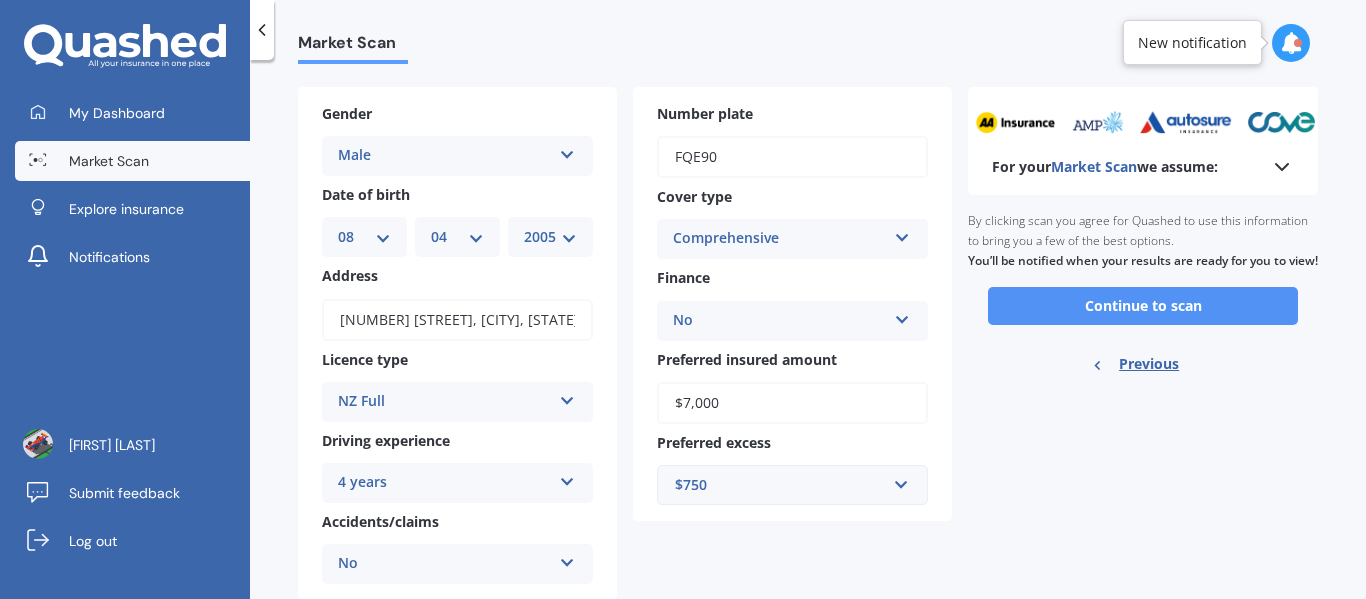 click on "Continue to scan" at bounding box center (1143, 306) 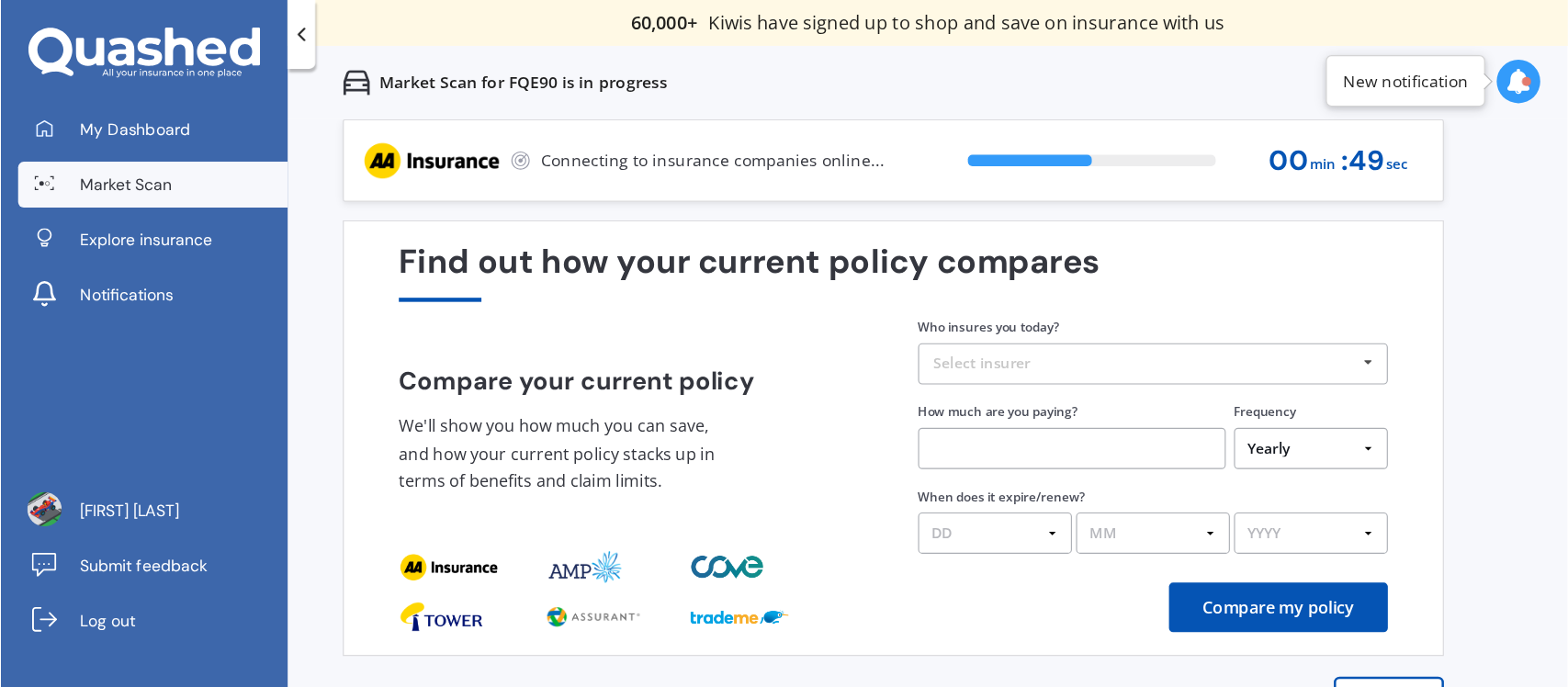 scroll, scrollTop: 0, scrollLeft: 0, axis: both 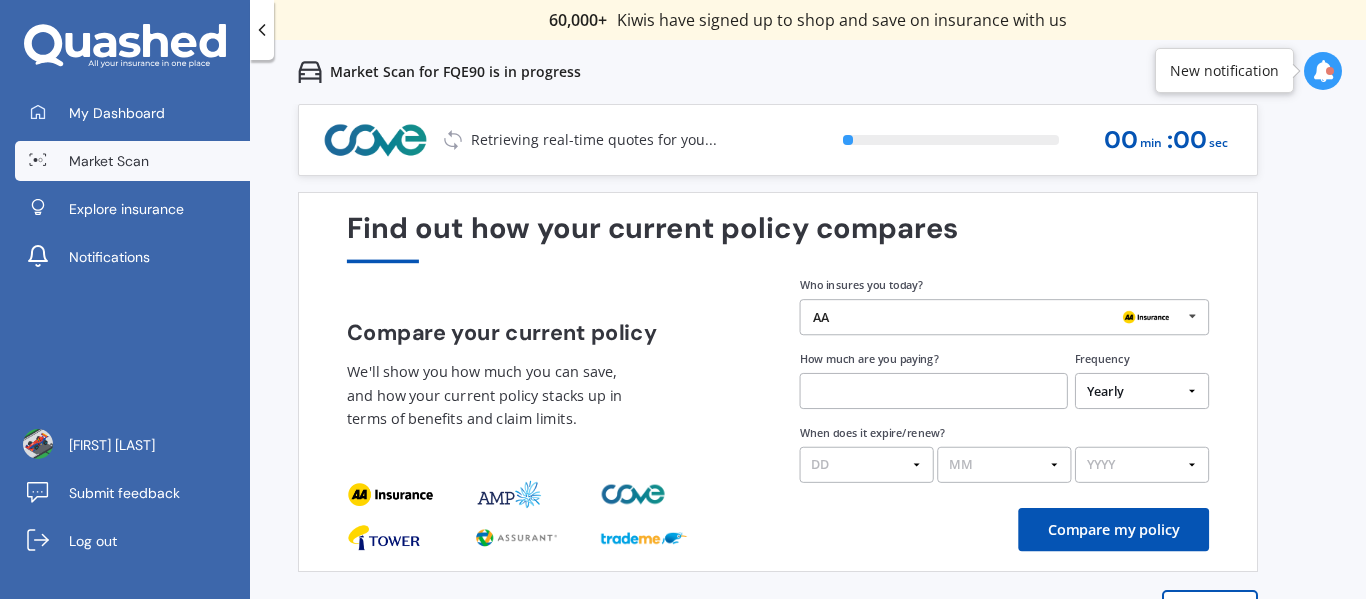 click on "Retrieving real-time quotes for you... 0 % 00 min :  00 sec" at bounding box center [778, 140] 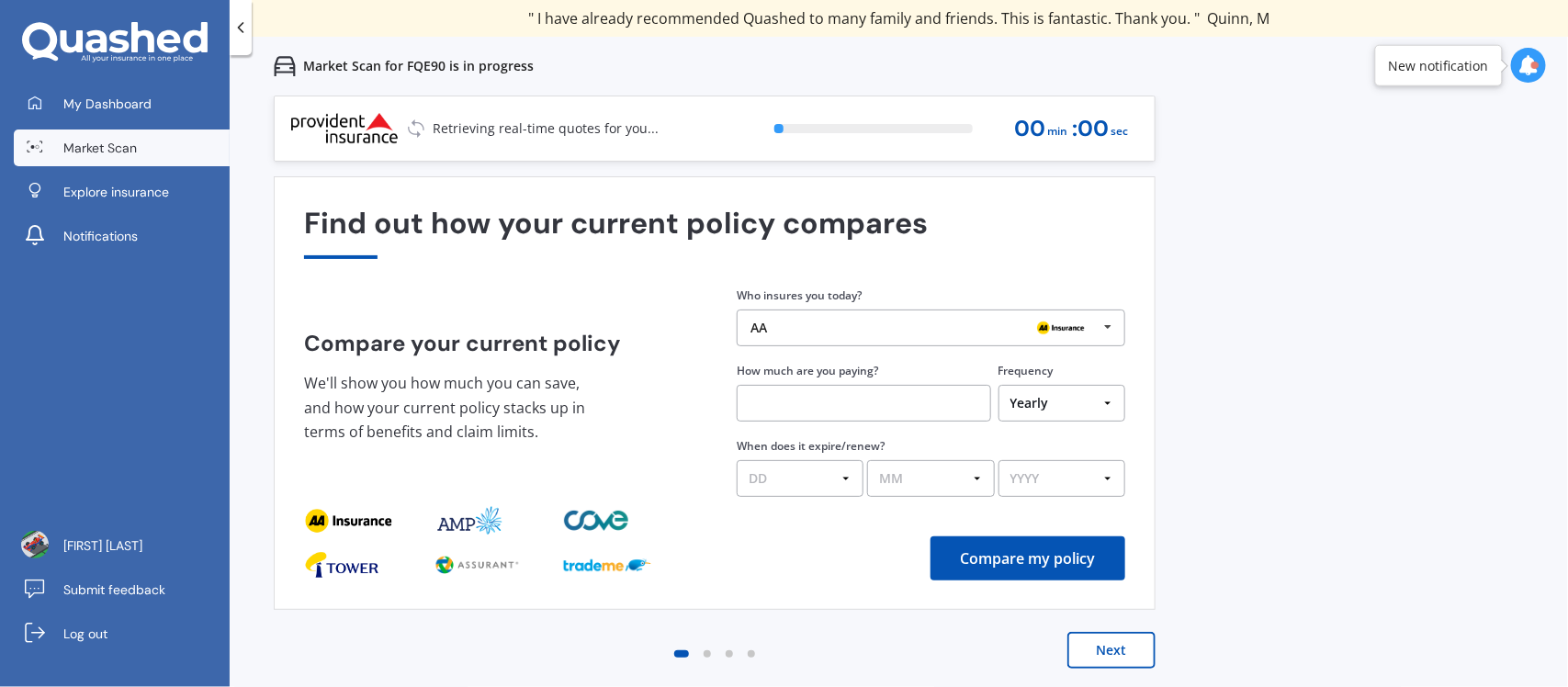 drag, startPoint x: 1107, startPoint y: 25, endPoint x: 1128, endPoint y: 641, distance: 616.35785 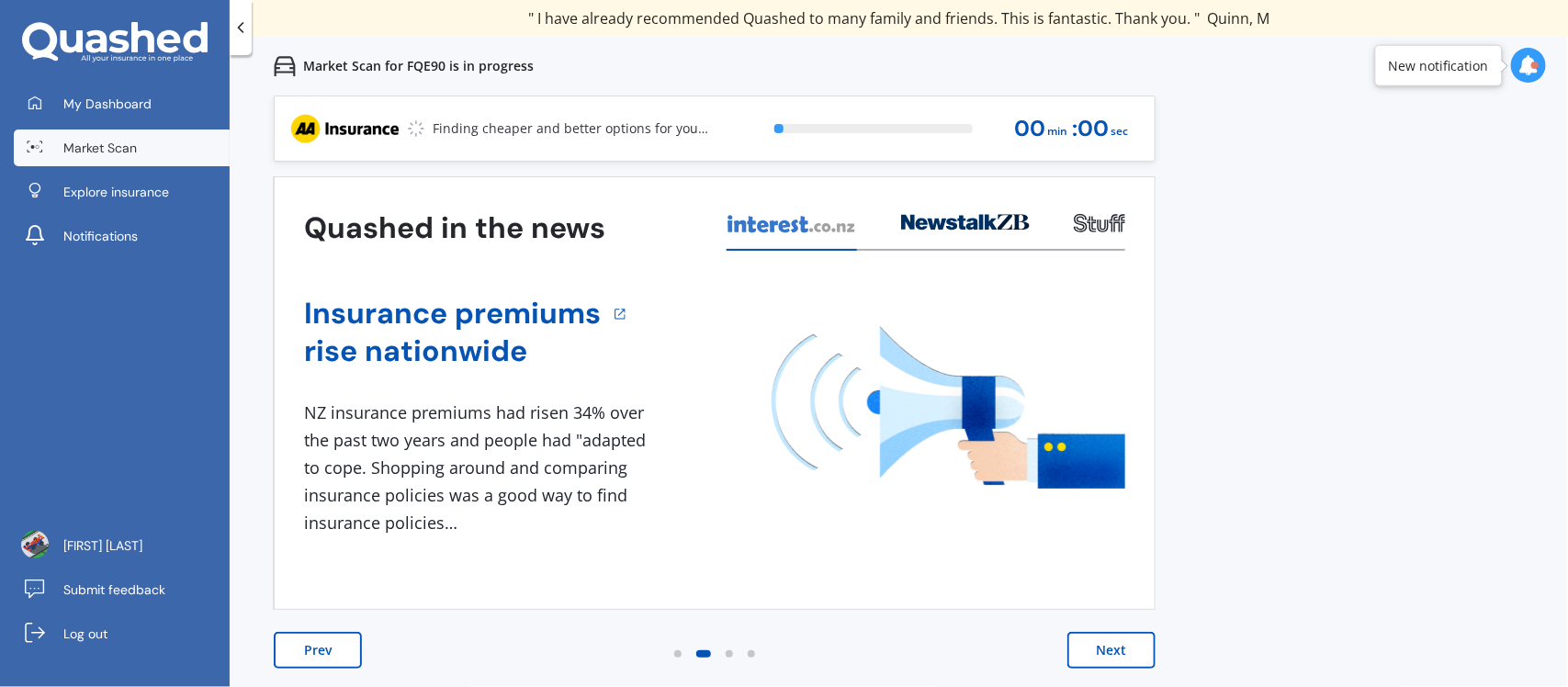click on "Next" at bounding box center [1111, 650] 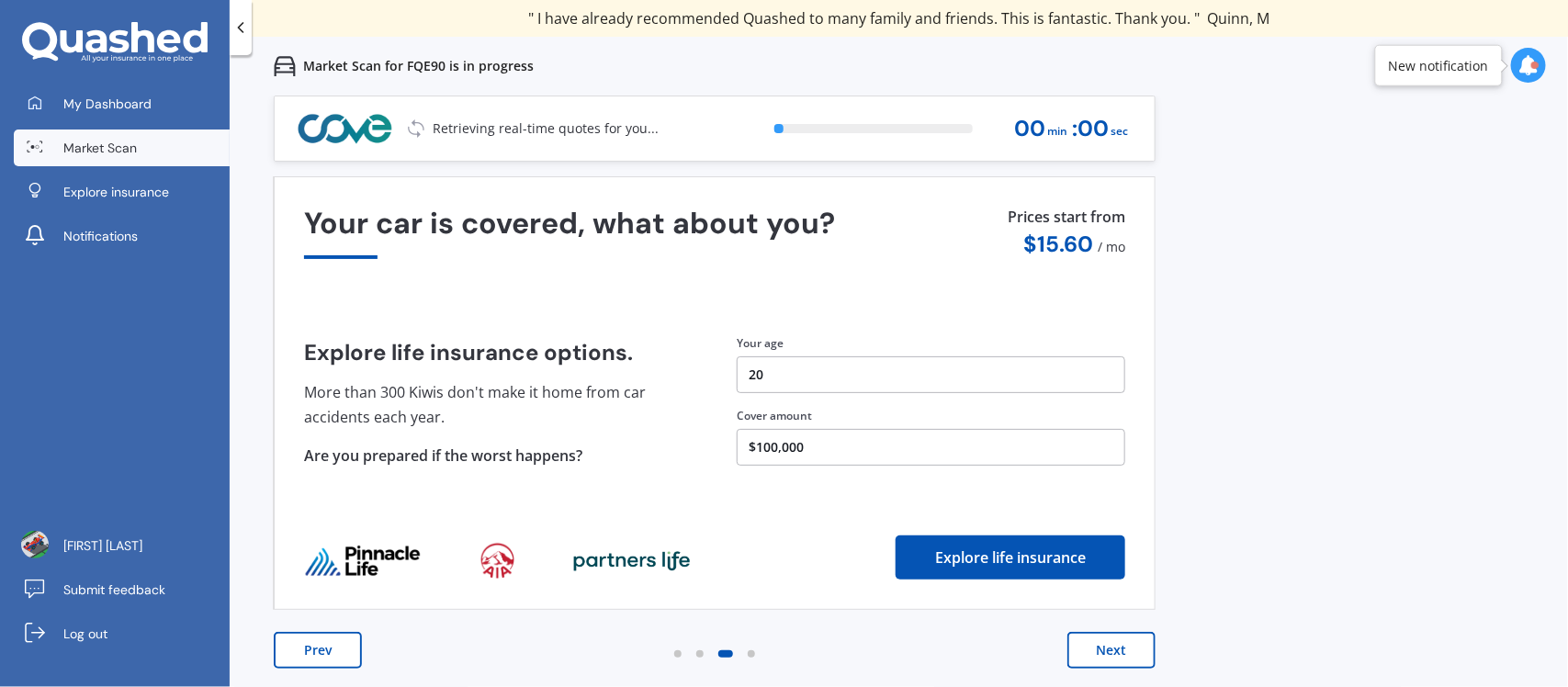 click on "$100,000" at bounding box center [931, 447] 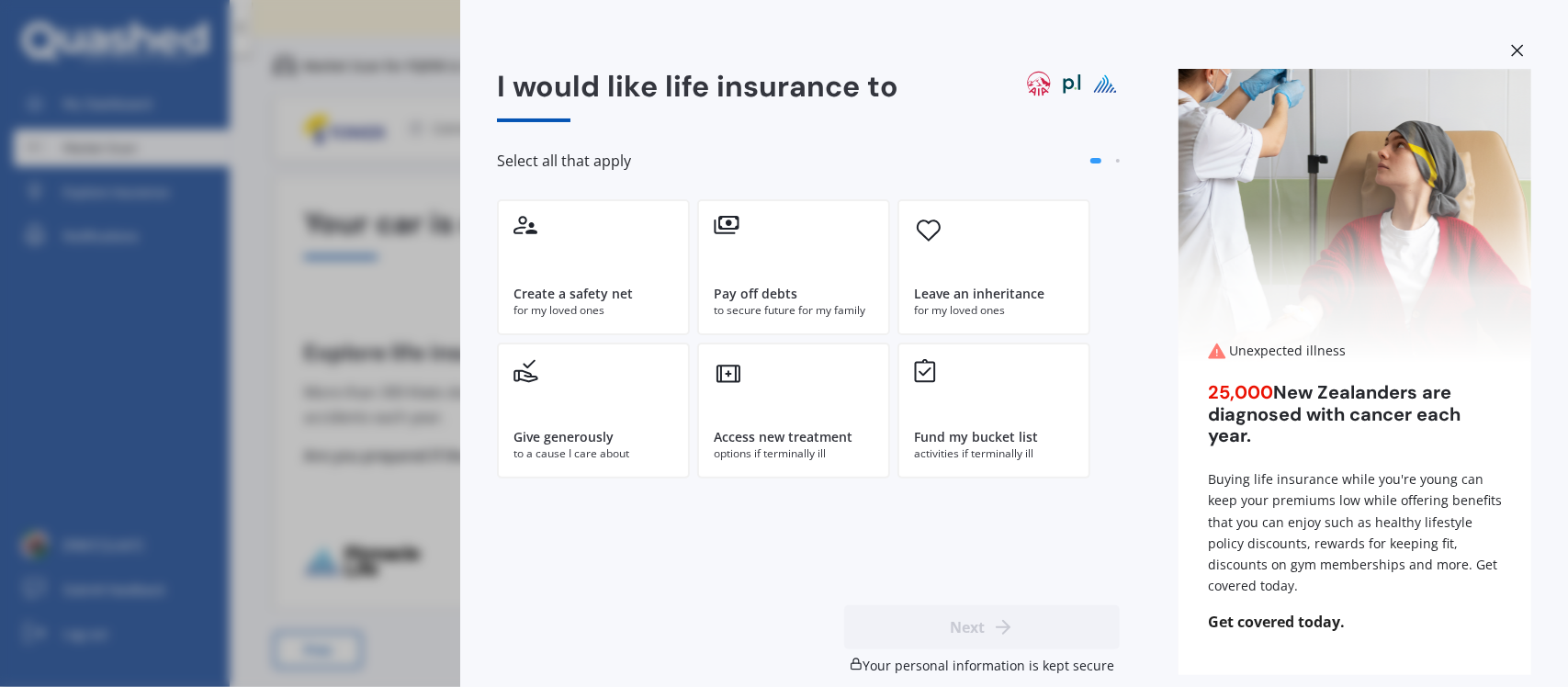 click at bounding box center (1517, 52) 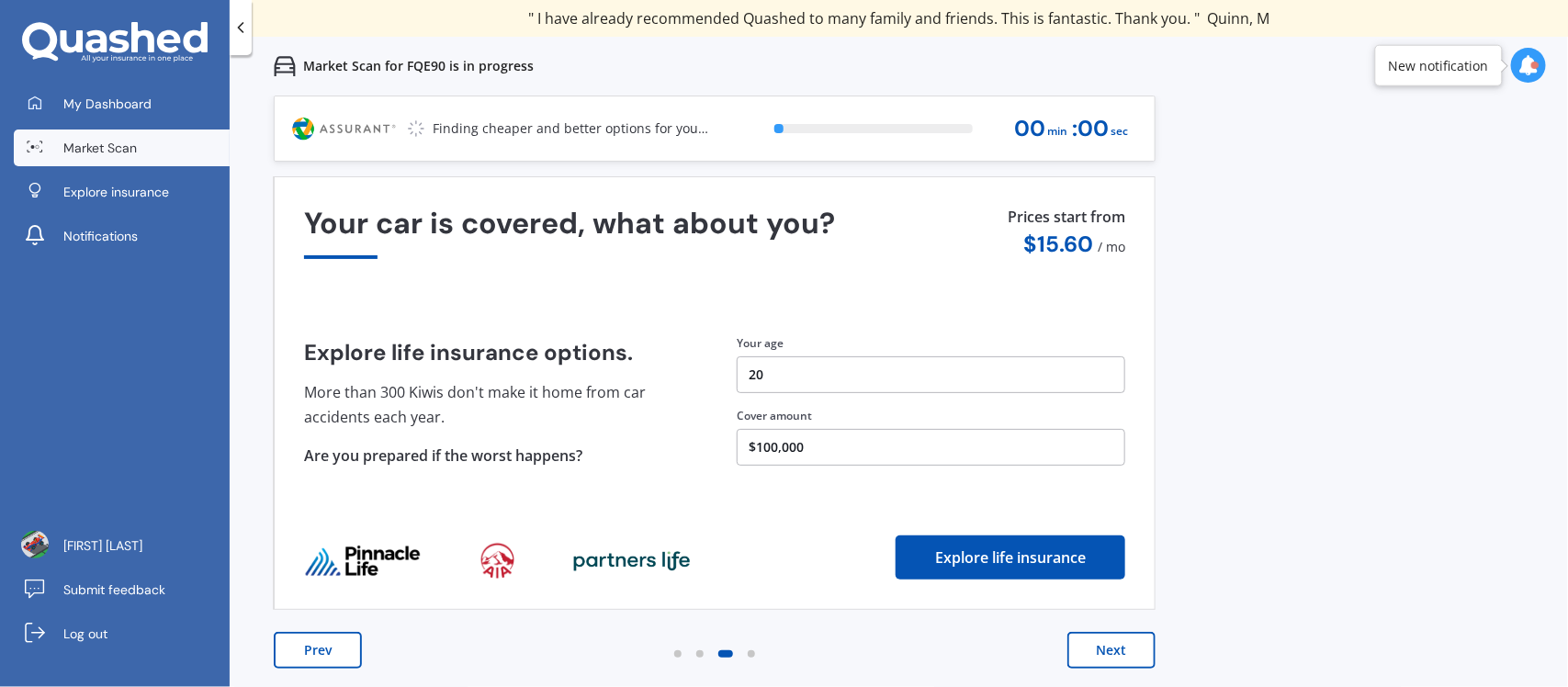 click on "0 % 00 min :  00 sec" at bounding box center (946, 129) 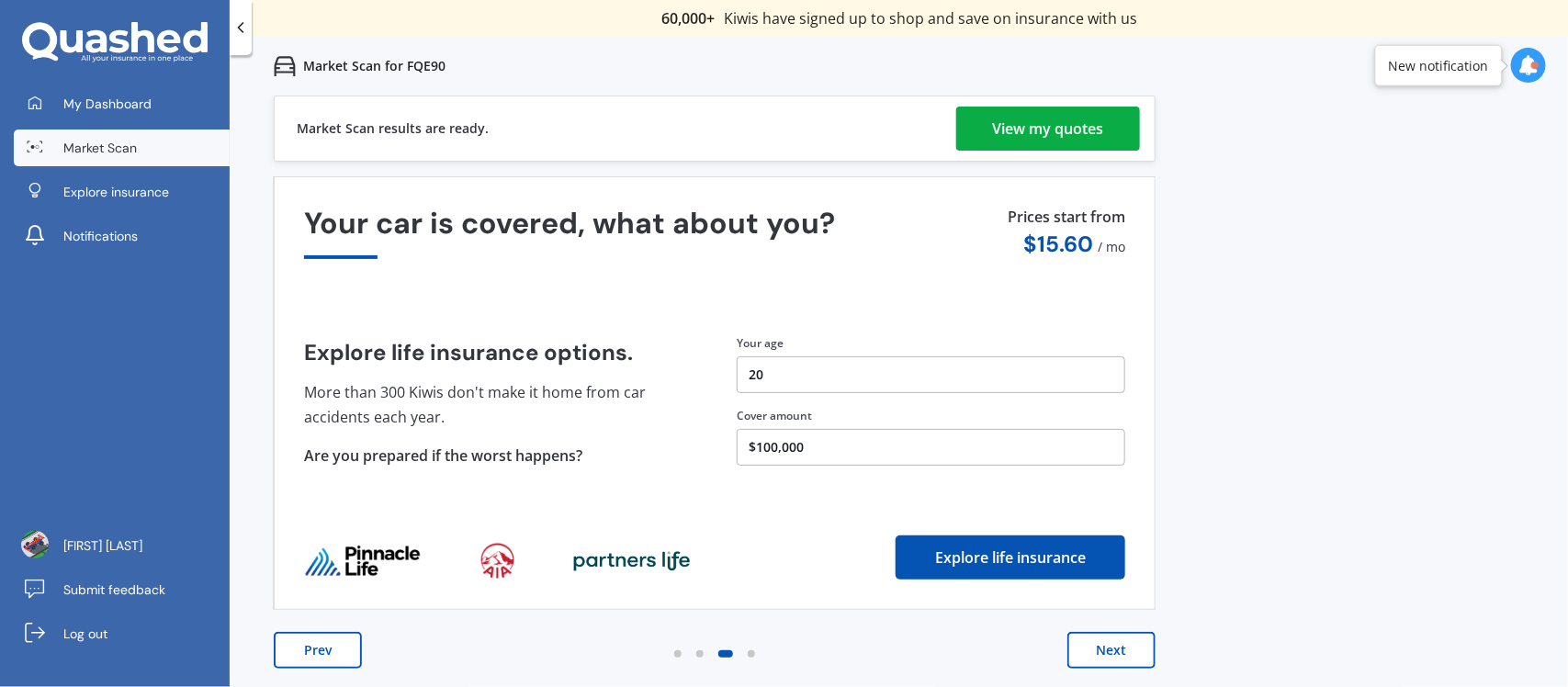 click on "View my quotes" at bounding box center (1048, 129) 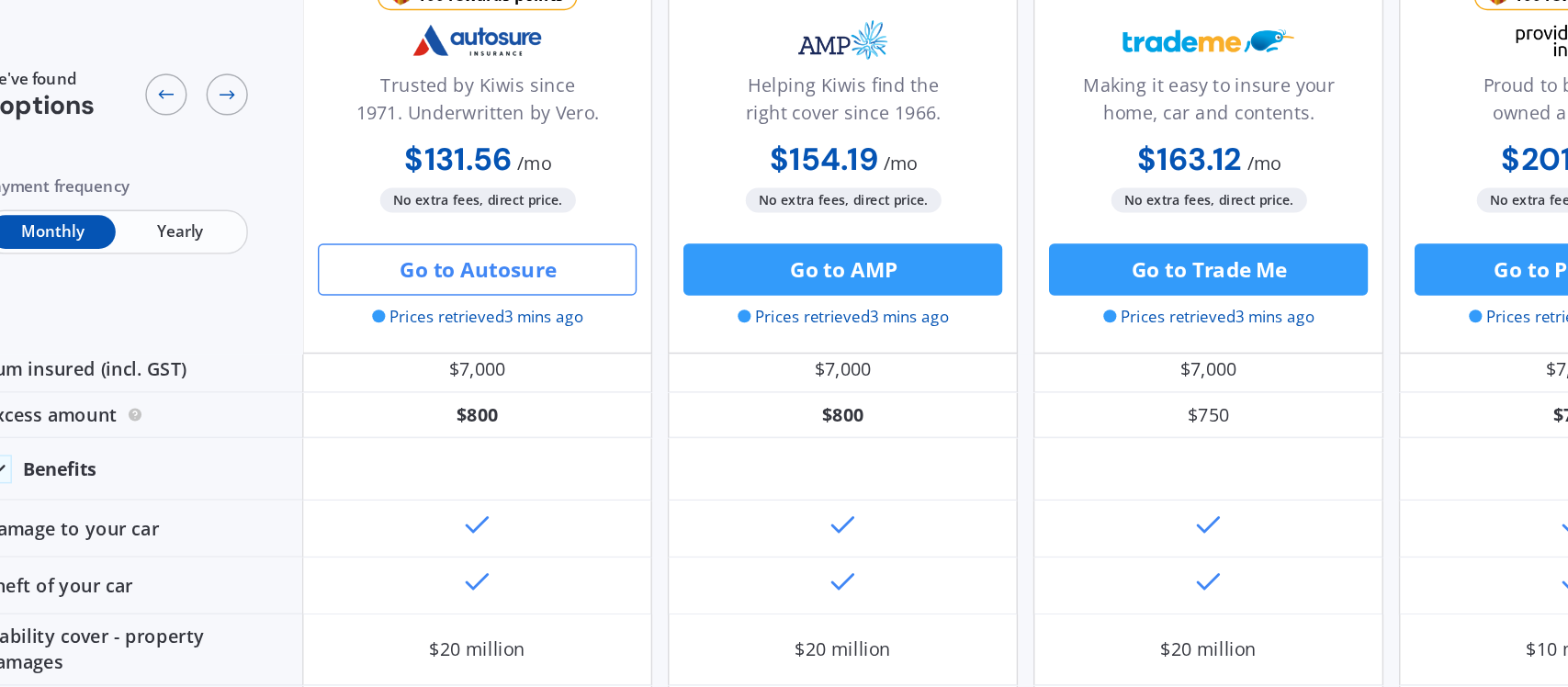 scroll, scrollTop: 0, scrollLeft: 0, axis: both 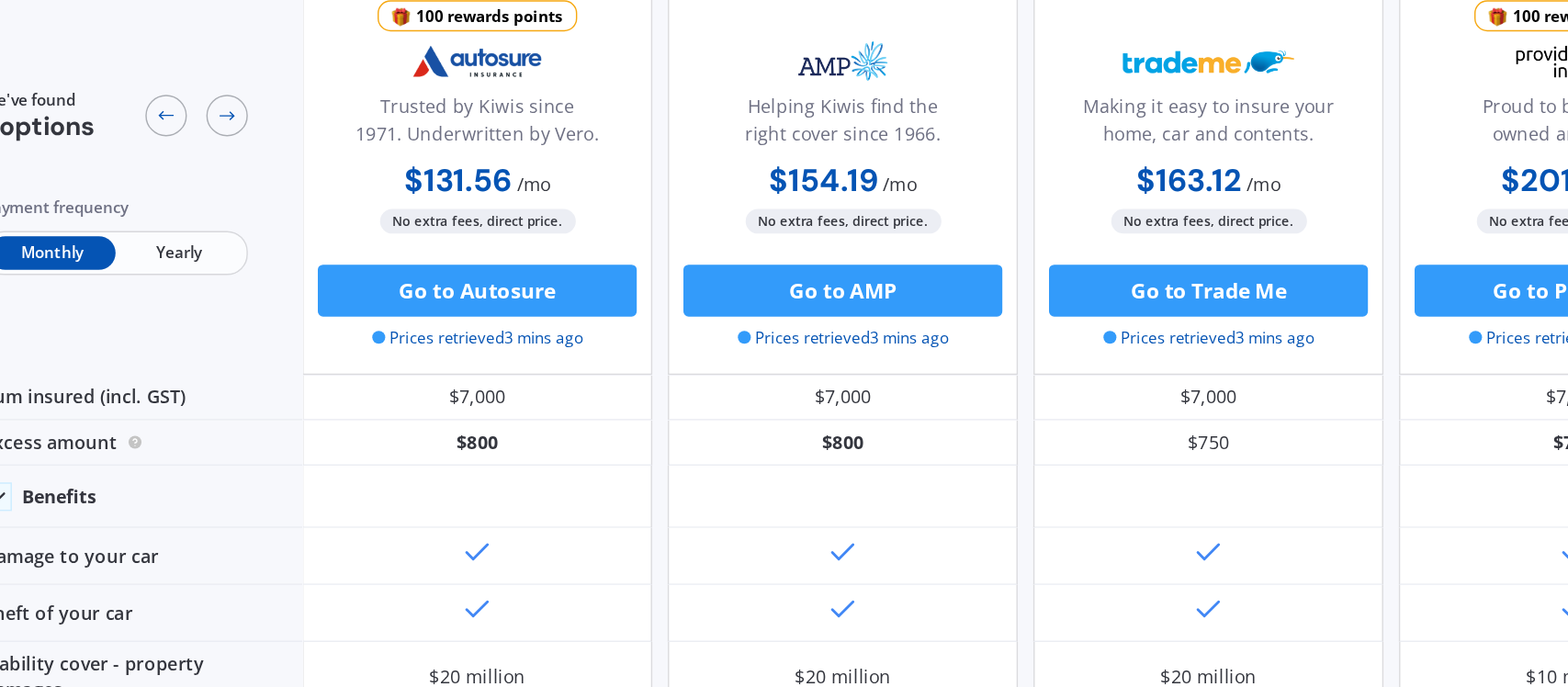 click on "Yearly" at bounding box center (242, 265) 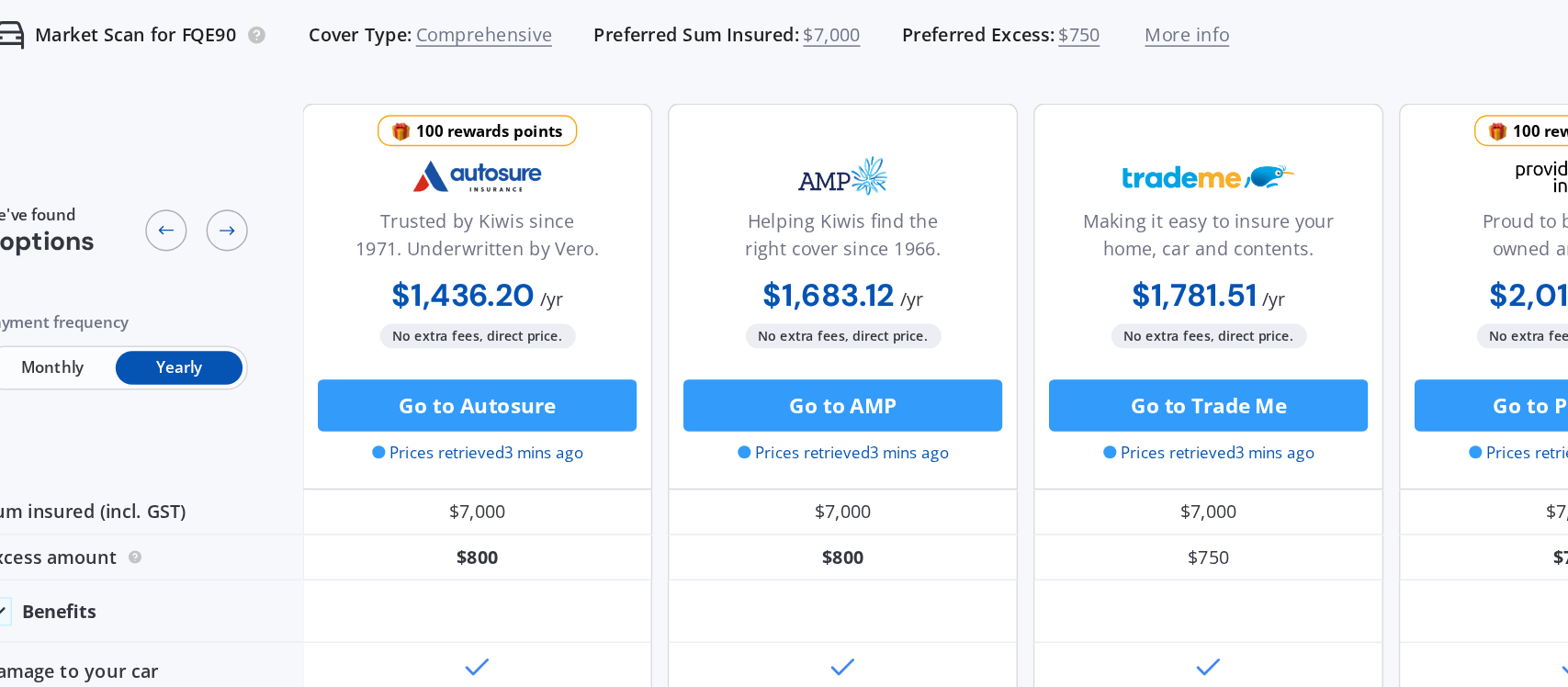 scroll, scrollTop: 0, scrollLeft: 52, axis: horizontal 